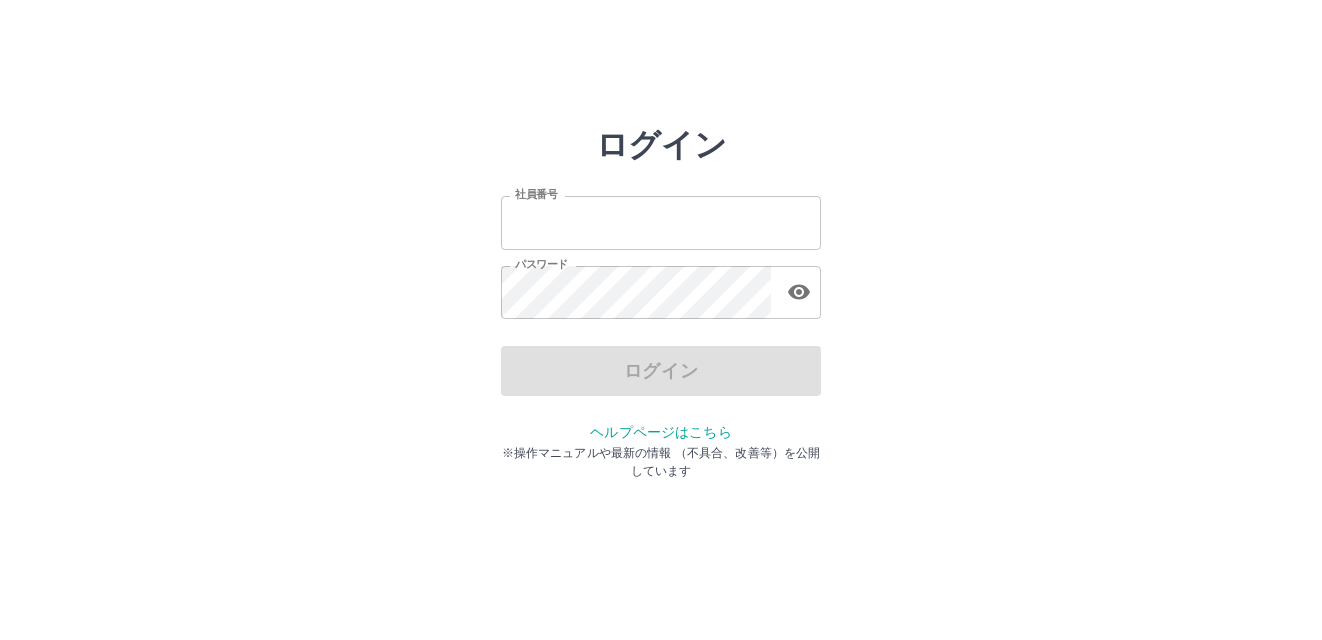 scroll, scrollTop: 0, scrollLeft: 0, axis: both 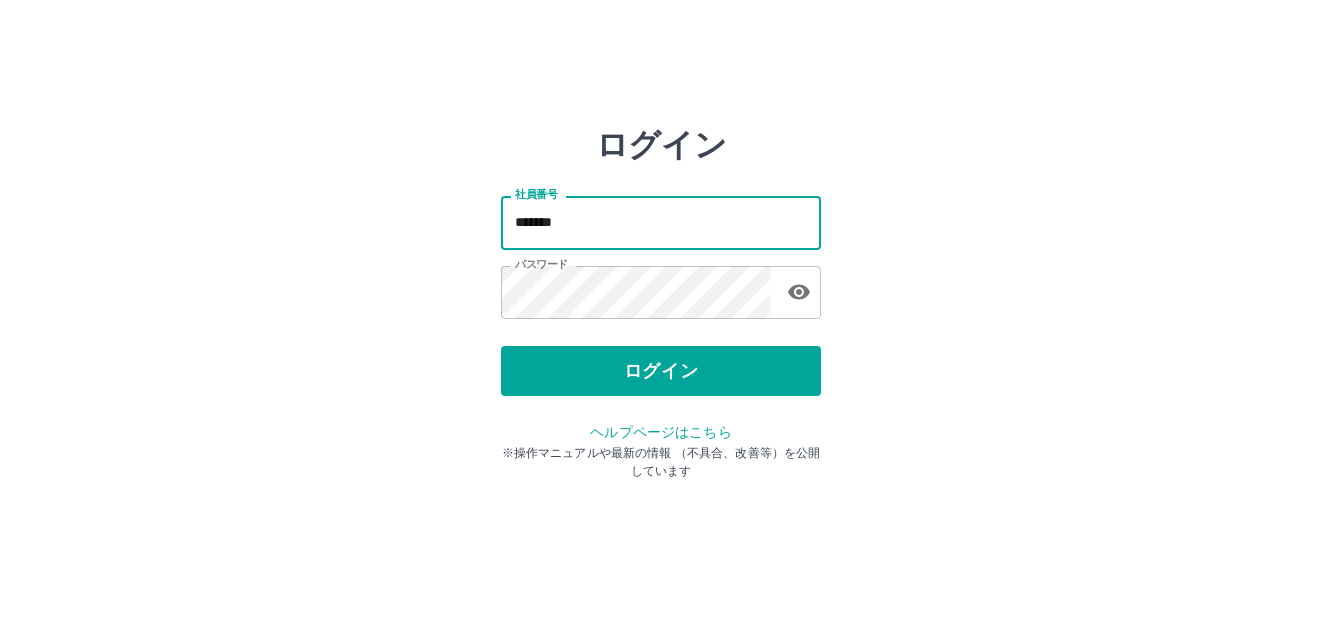 click on "*******" at bounding box center (661, 222) 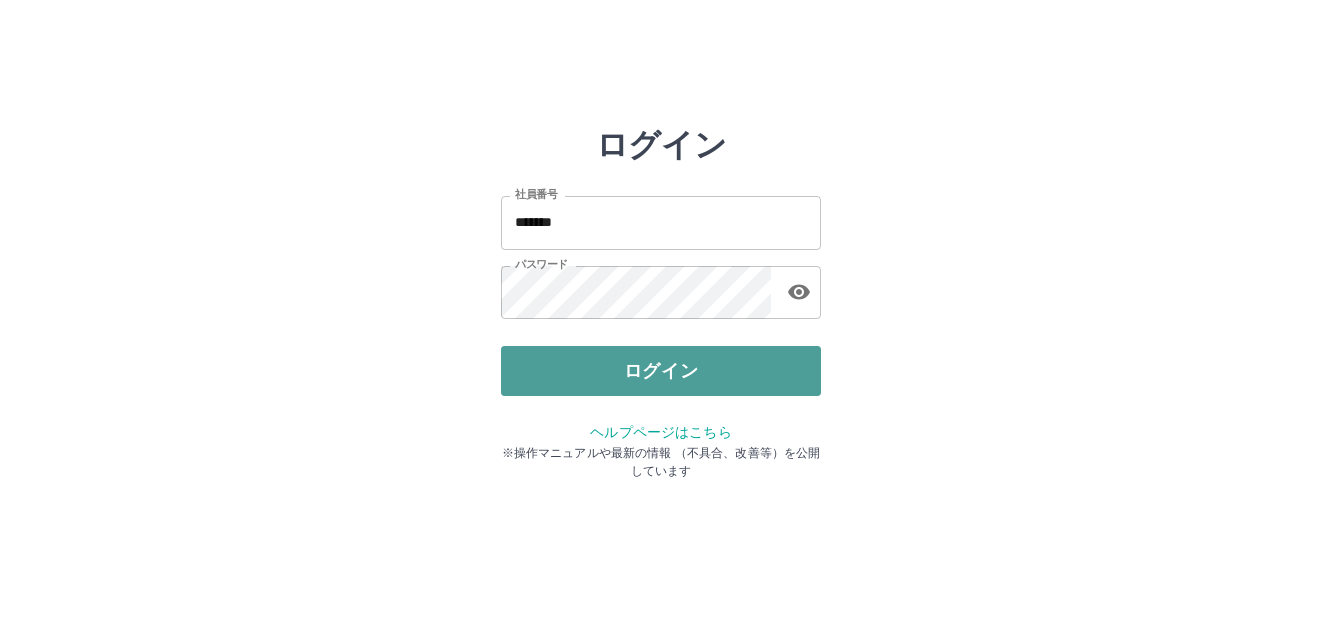click on "ログイン" at bounding box center (661, 371) 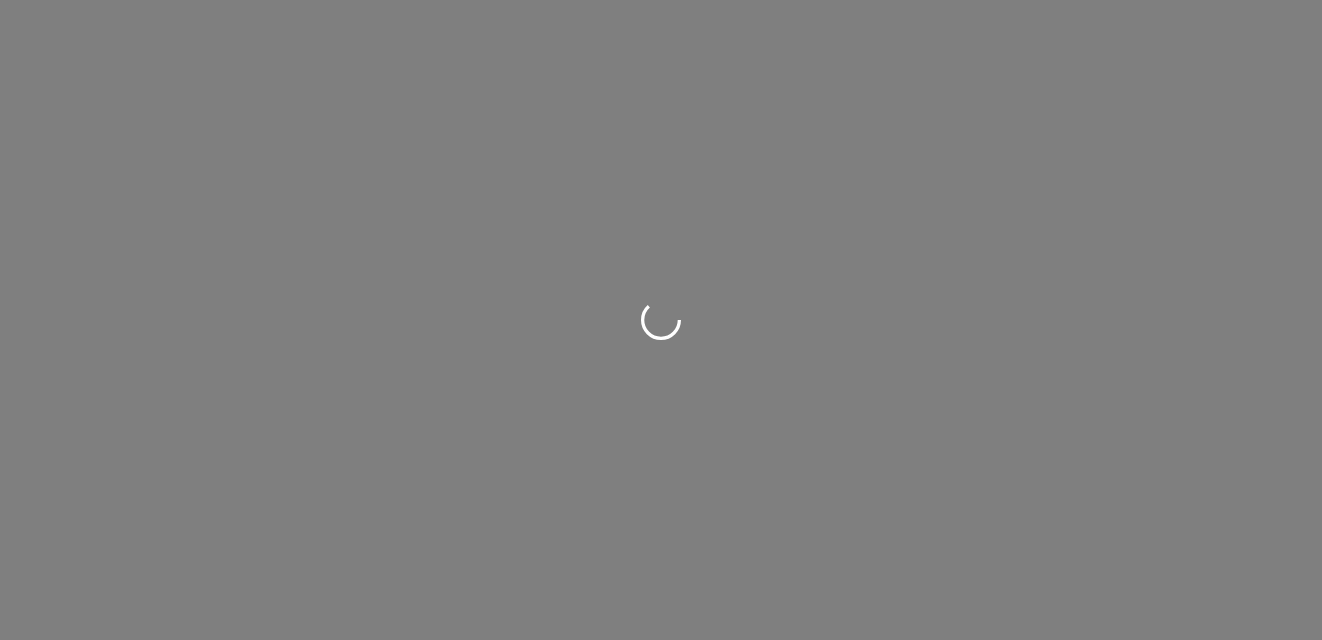 scroll, scrollTop: 0, scrollLeft: 0, axis: both 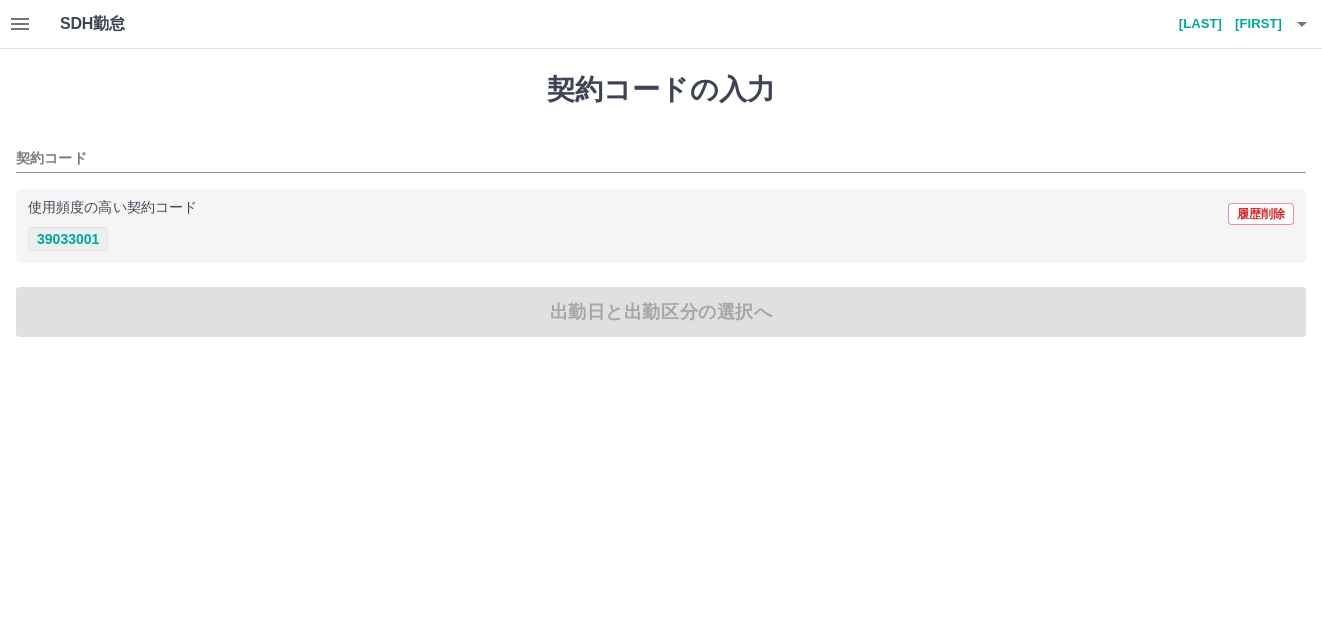 click on "39033001" at bounding box center [68, 239] 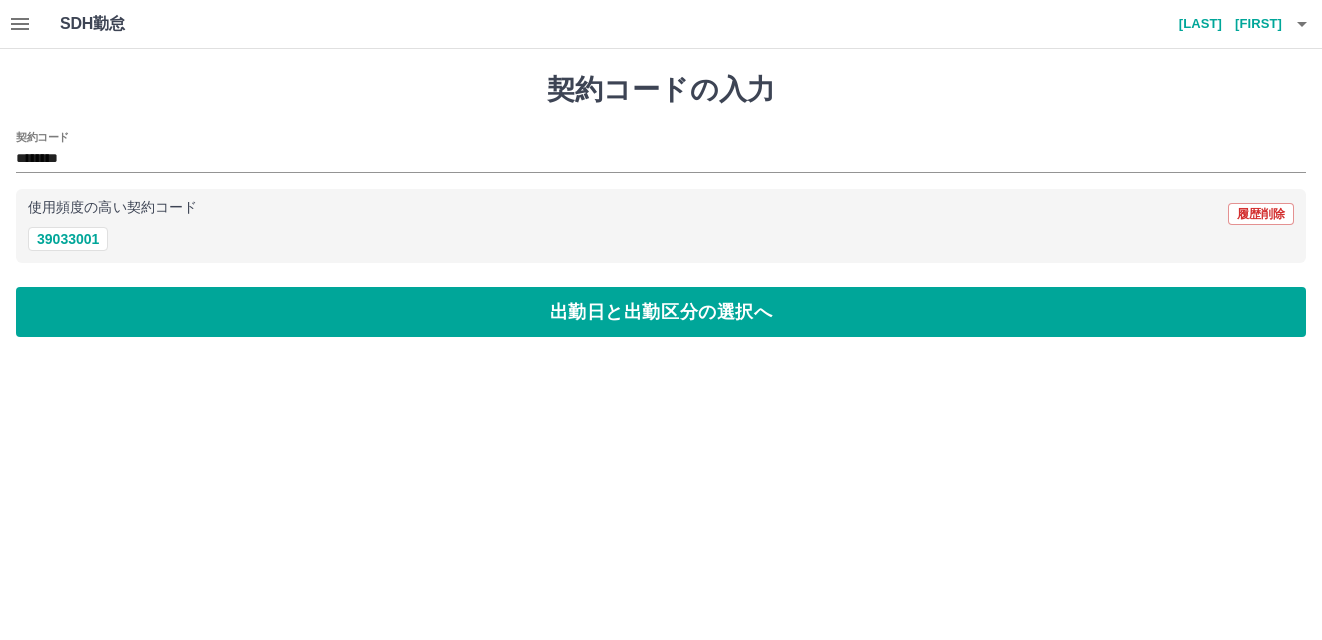 drag, startPoint x: 98, startPoint y: 302, endPoint x: 103, endPoint y: 286, distance: 16.763054 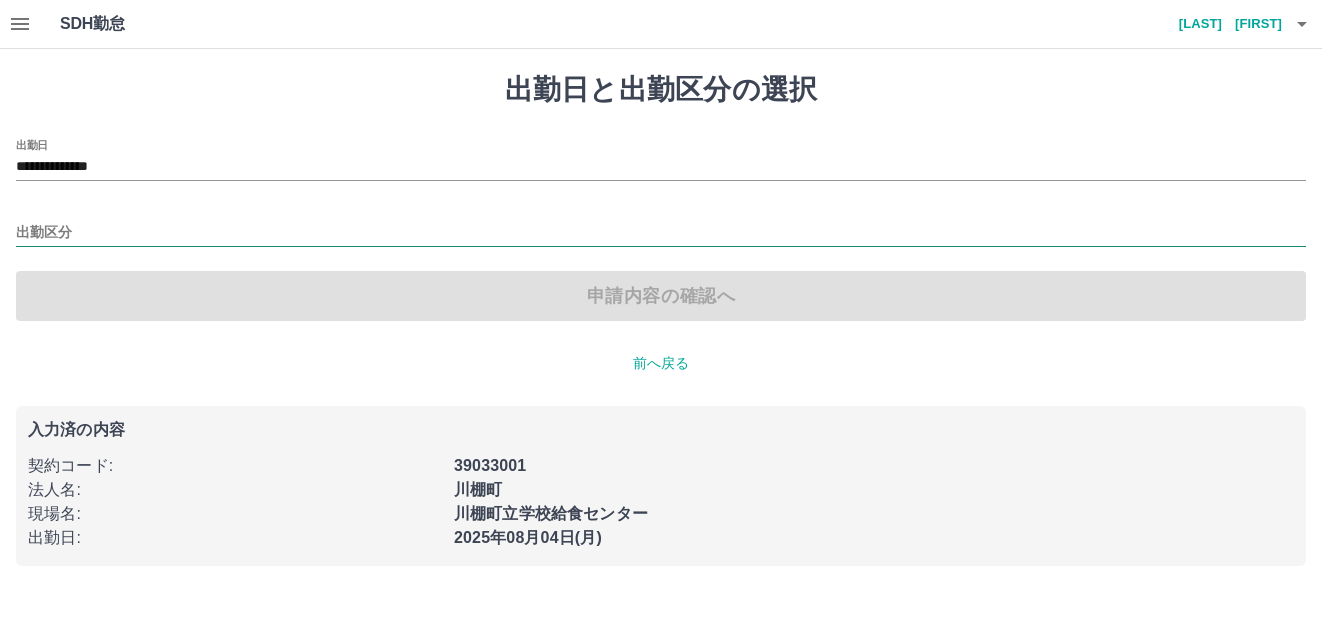 click on "出勤区分" at bounding box center (661, 233) 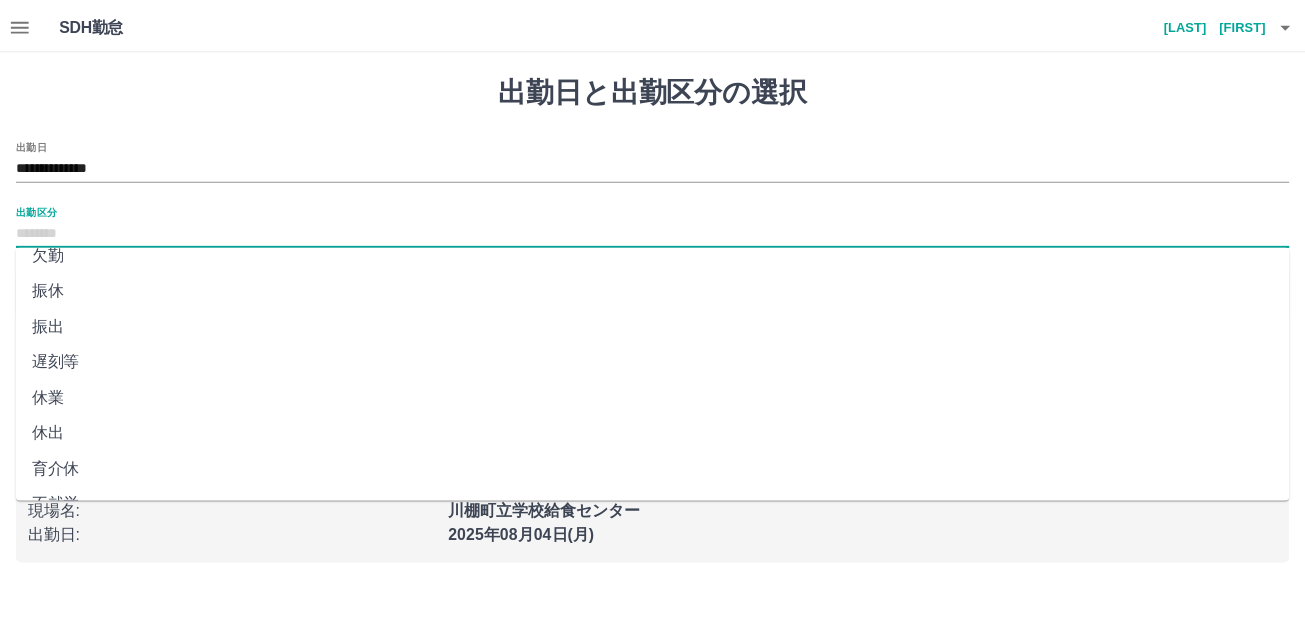 scroll, scrollTop: 100, scrollLeft: 0, axis: vertical 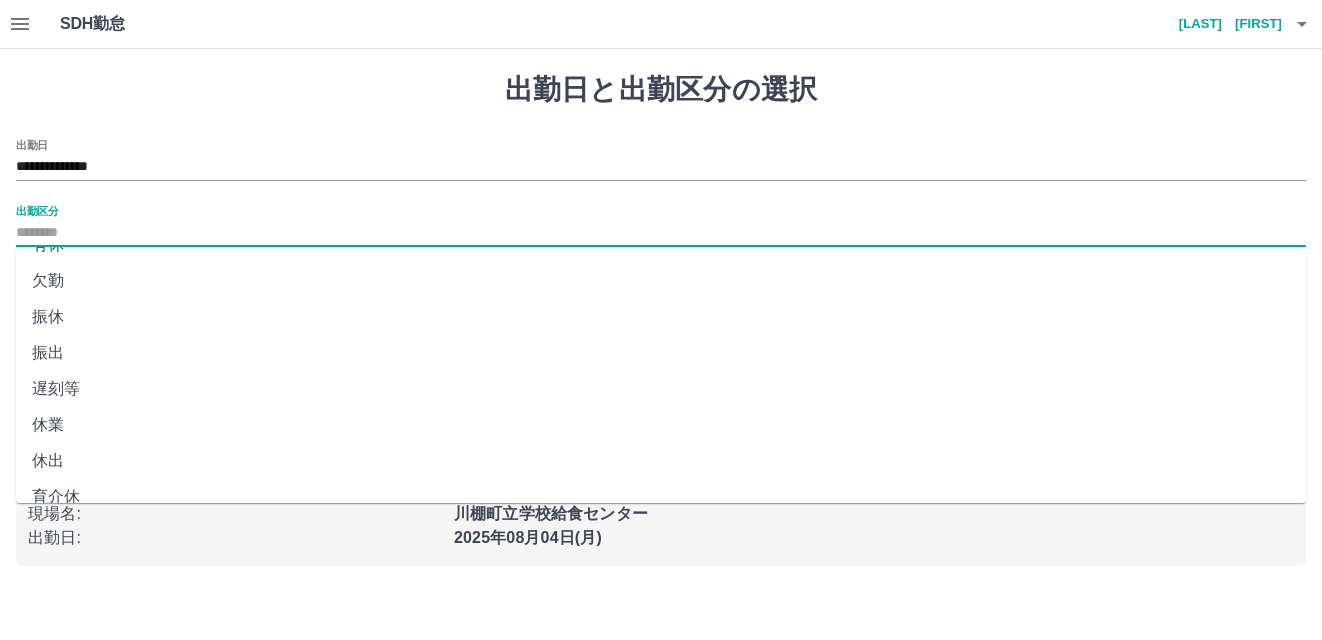 click on "遅刻等" at bounding box center (661, 389) 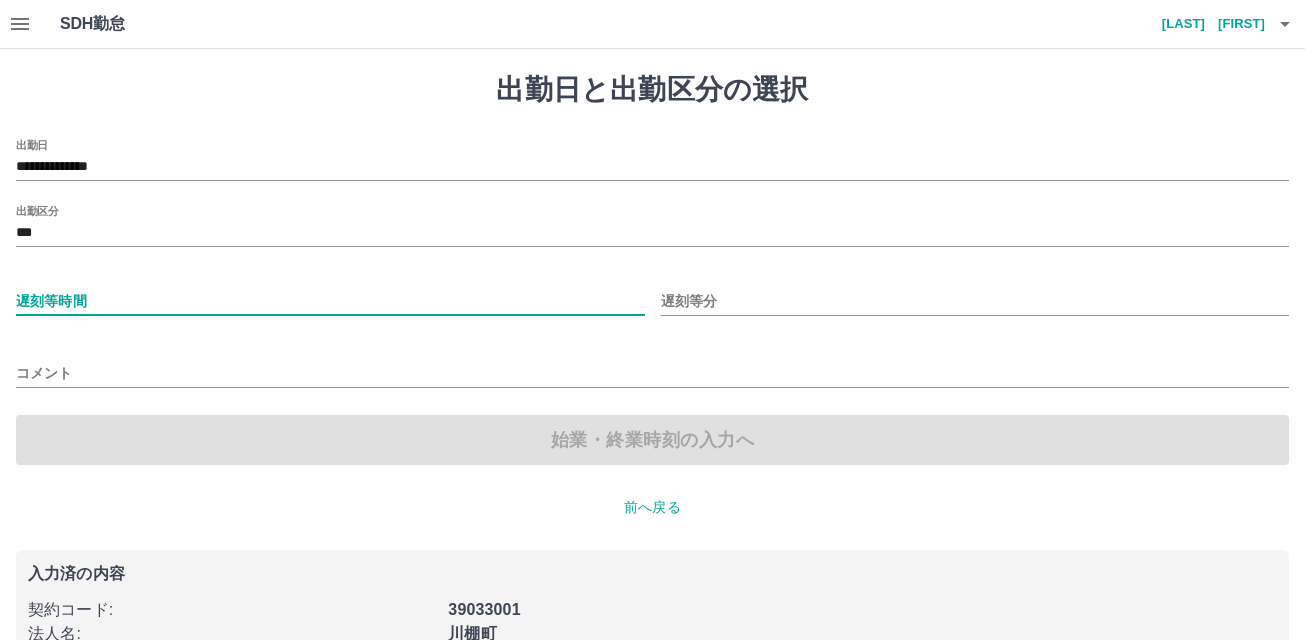 click on "遅刻等時間" at bounding box center (330, 301) 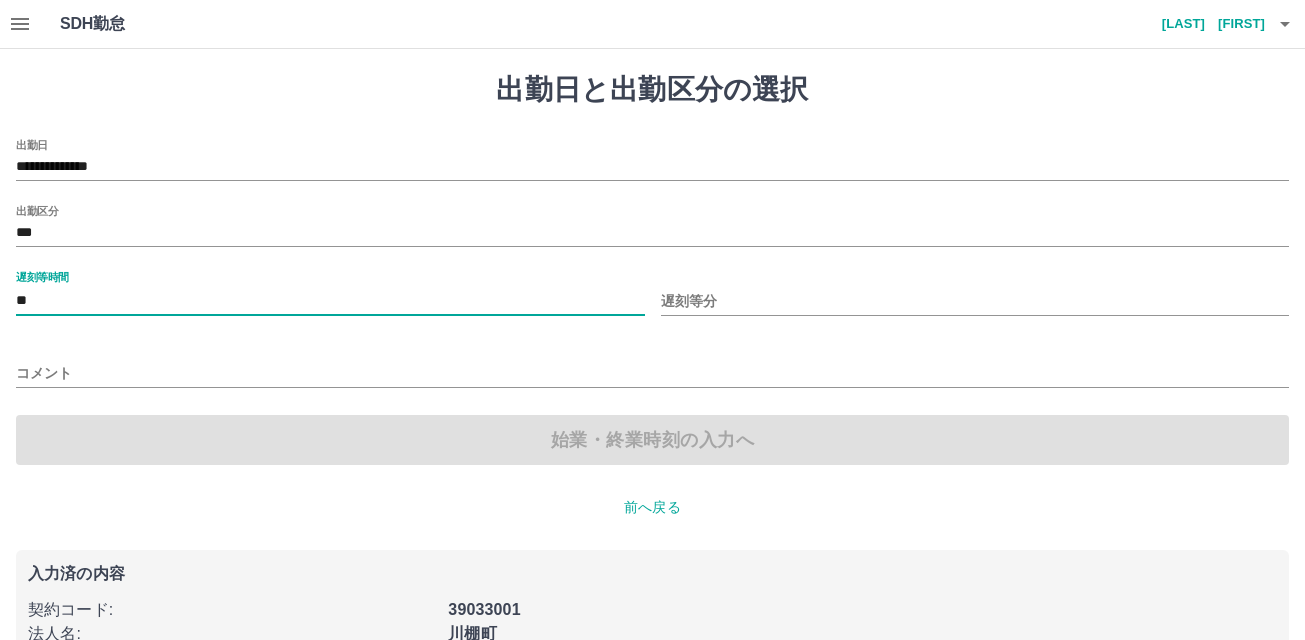 type on "**" 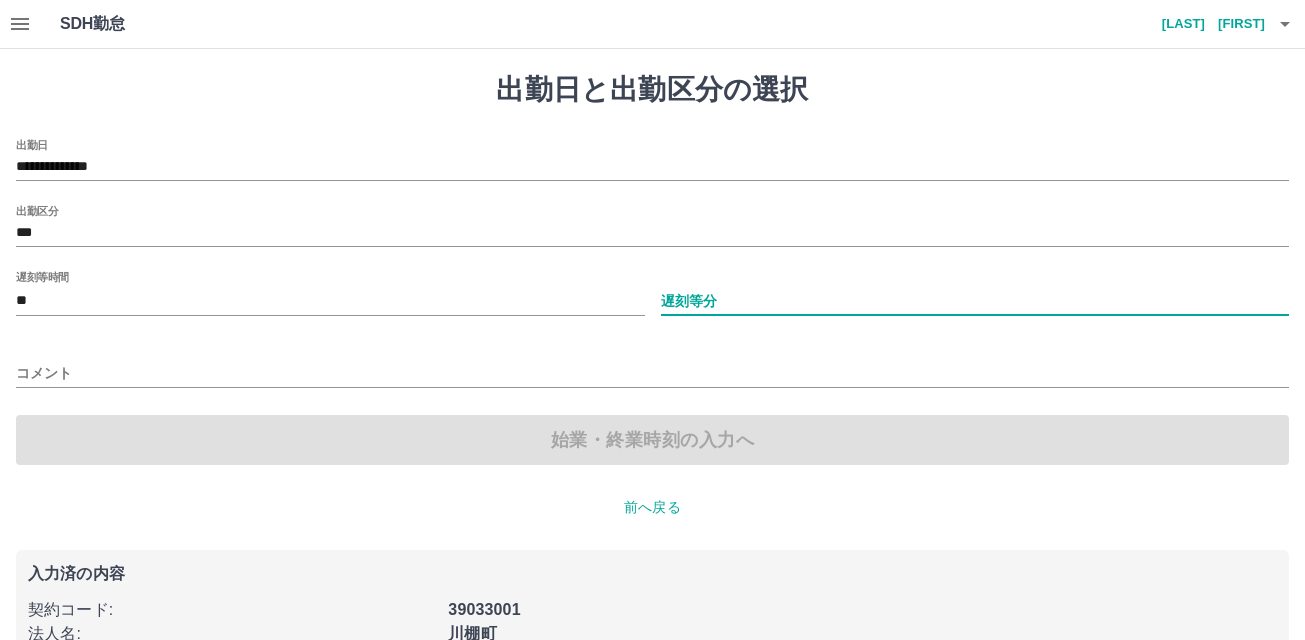 click on "遅刻等分" at bounding box center [975, 301] 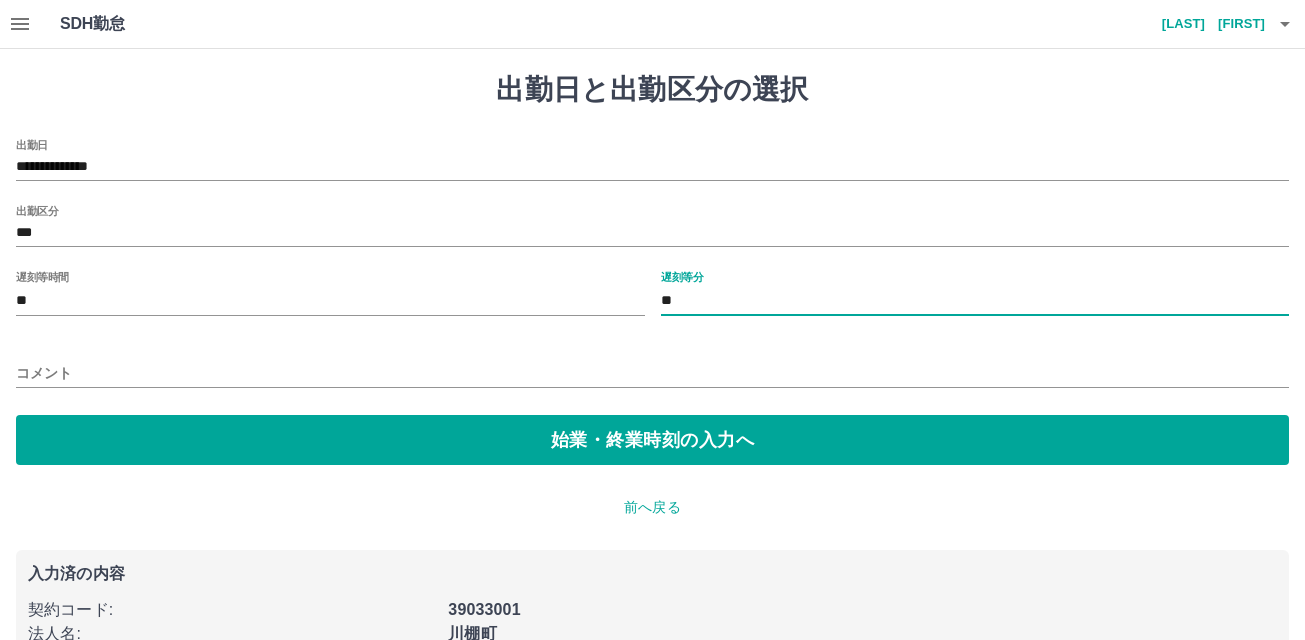click on "コメント" at bounding box center [652, 373] 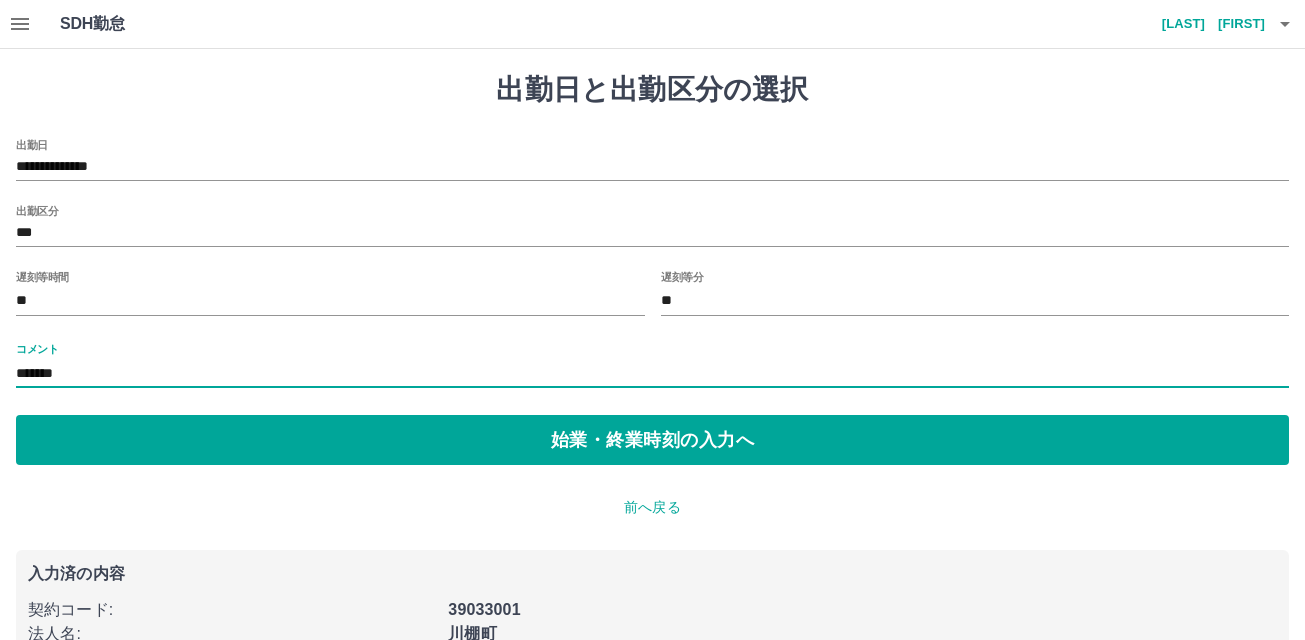 type on "**********" 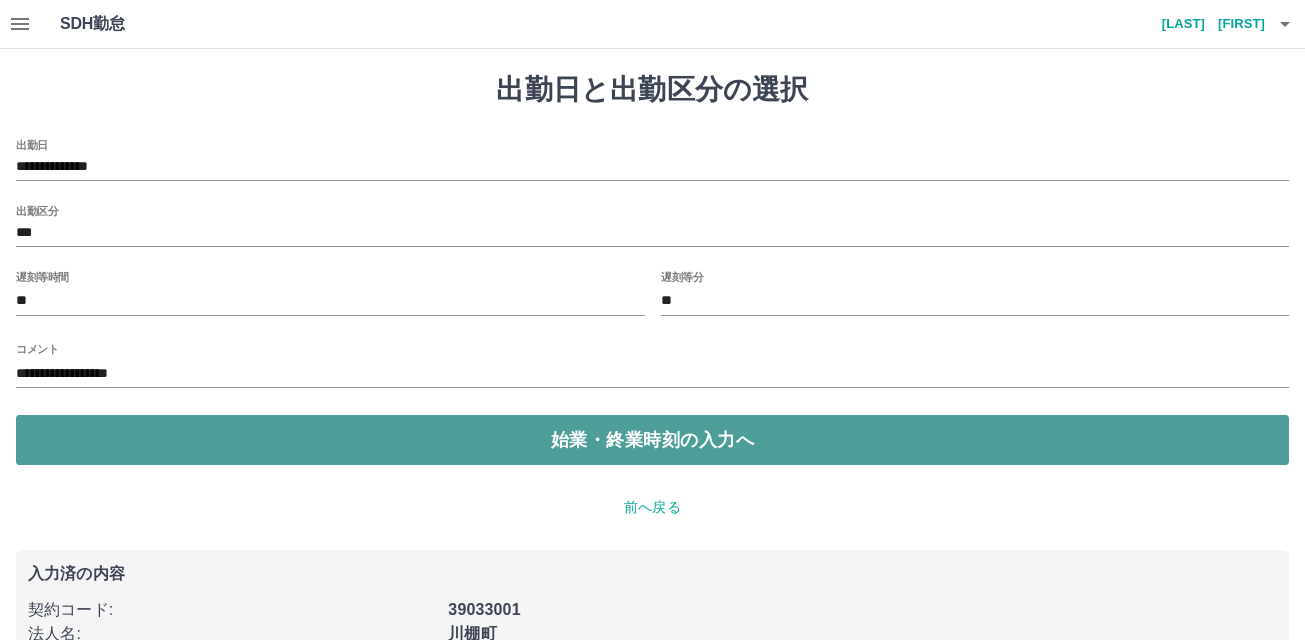 click on "始業・終業時刻の入力へ" at bounding box center [652, 440] 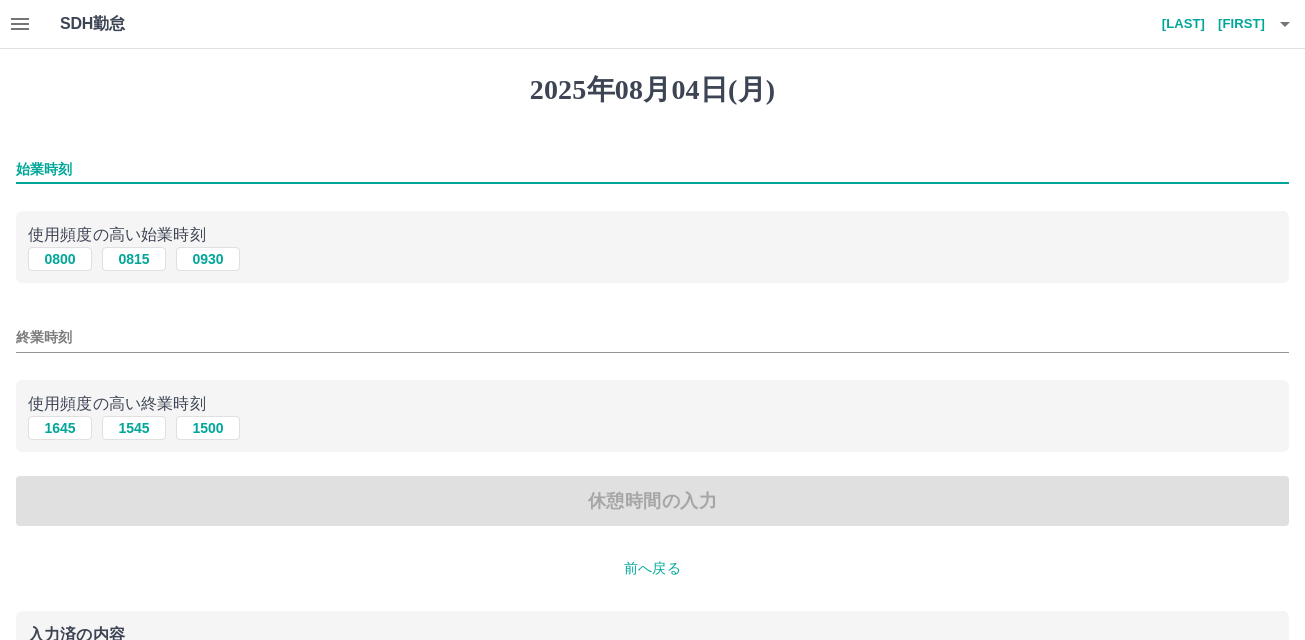 click on "始業時刻" at bounding box center (652, 169) 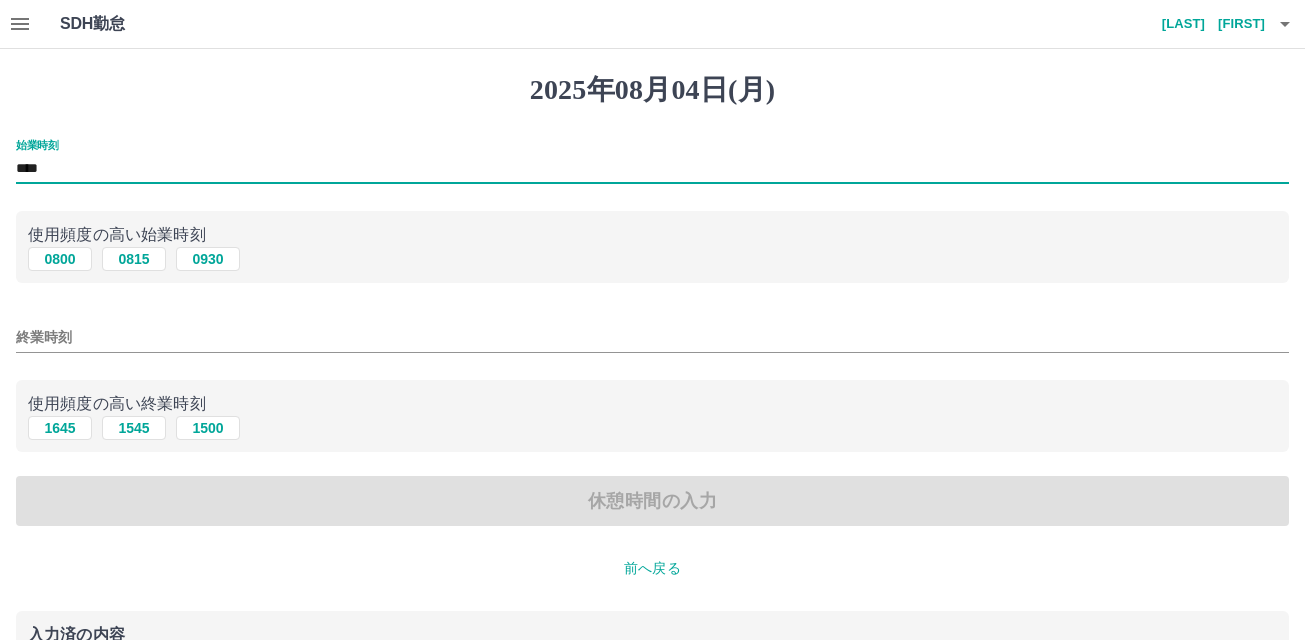 type on "****" 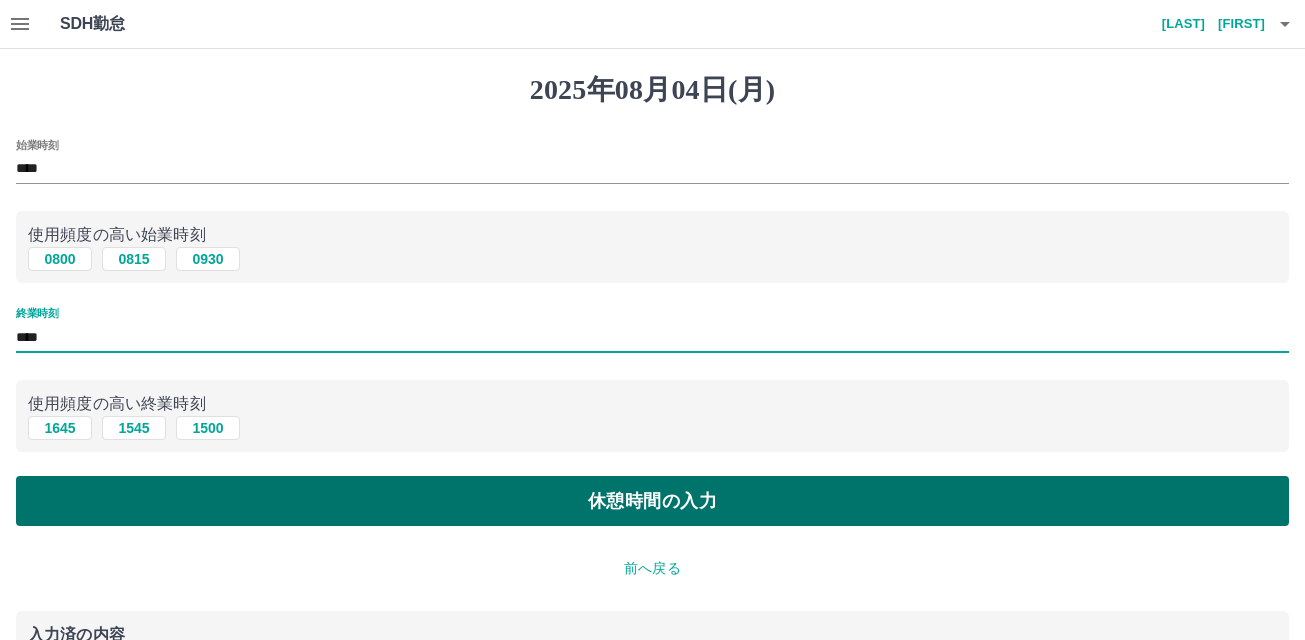 type on "****" 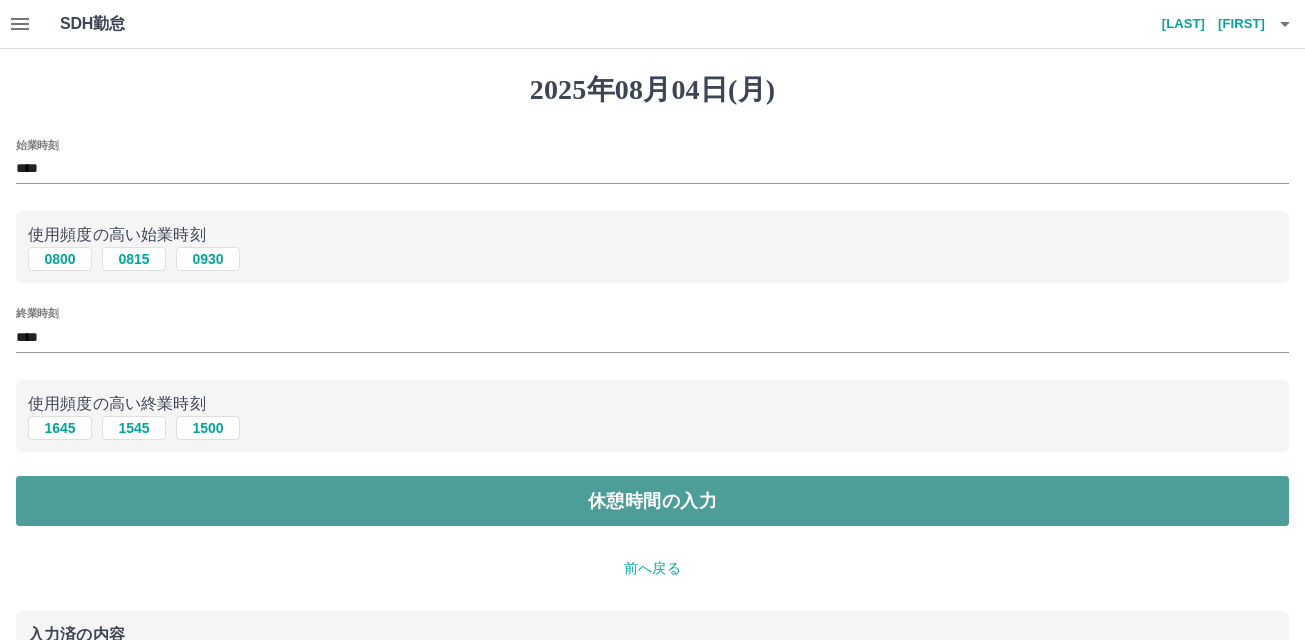 click on "休憩時間の入力" at bounding box center (652, 501) 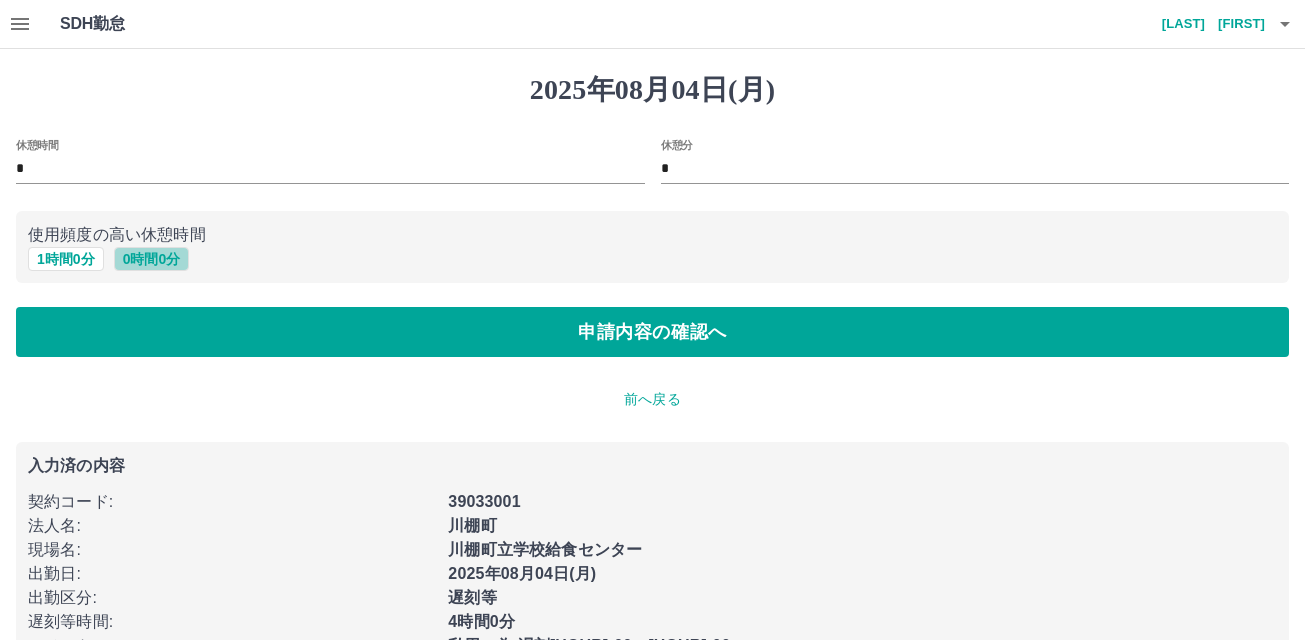 click on "0 時間 0 分" at bounding box center (152, 259) 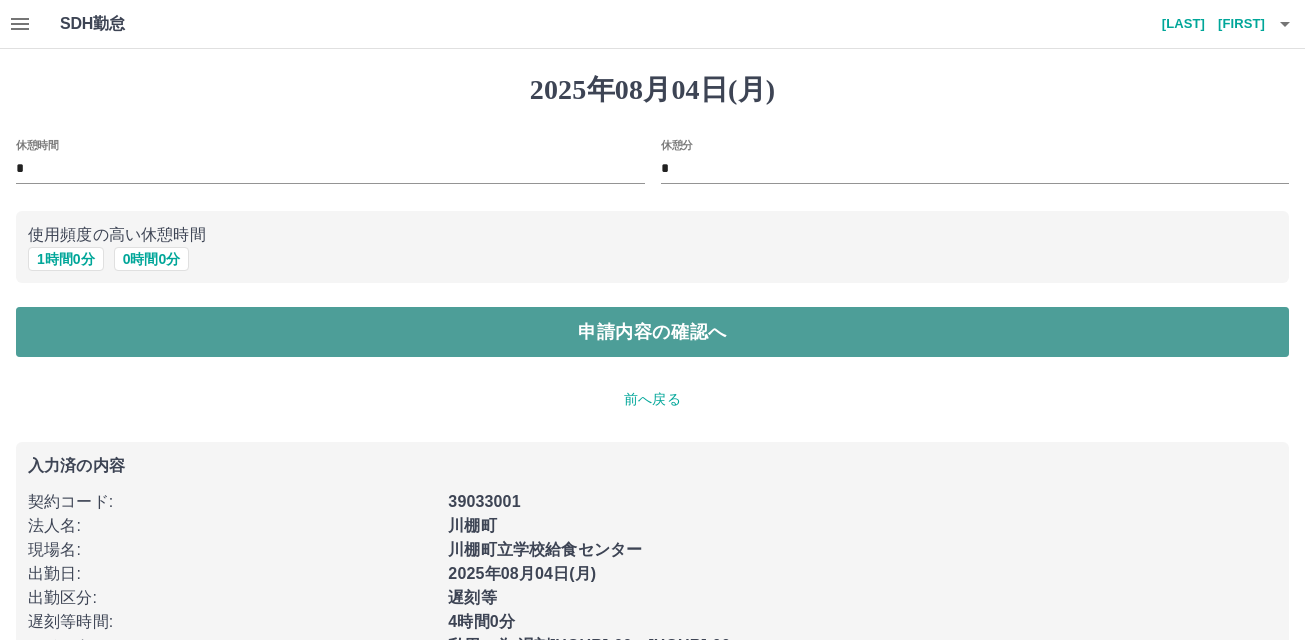 click on "申請内容の確認へ" at bounding box center (652, 332) 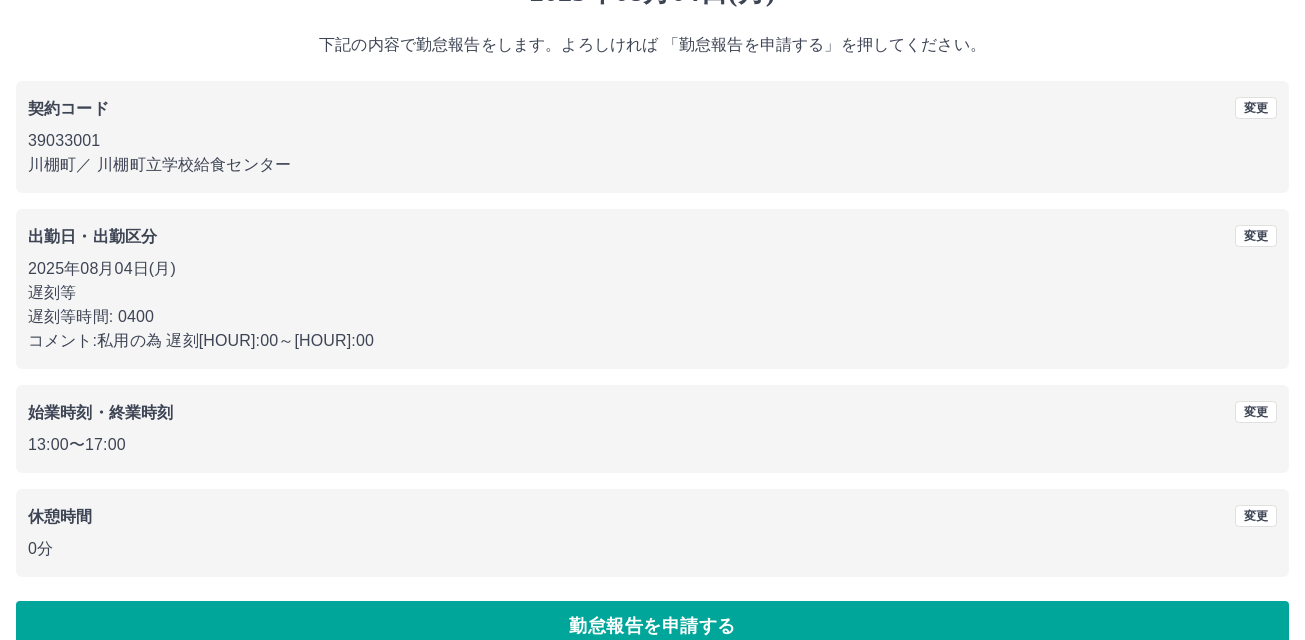 scroll, scrollTop: 133, scrollLeft: 0, axis: vertical 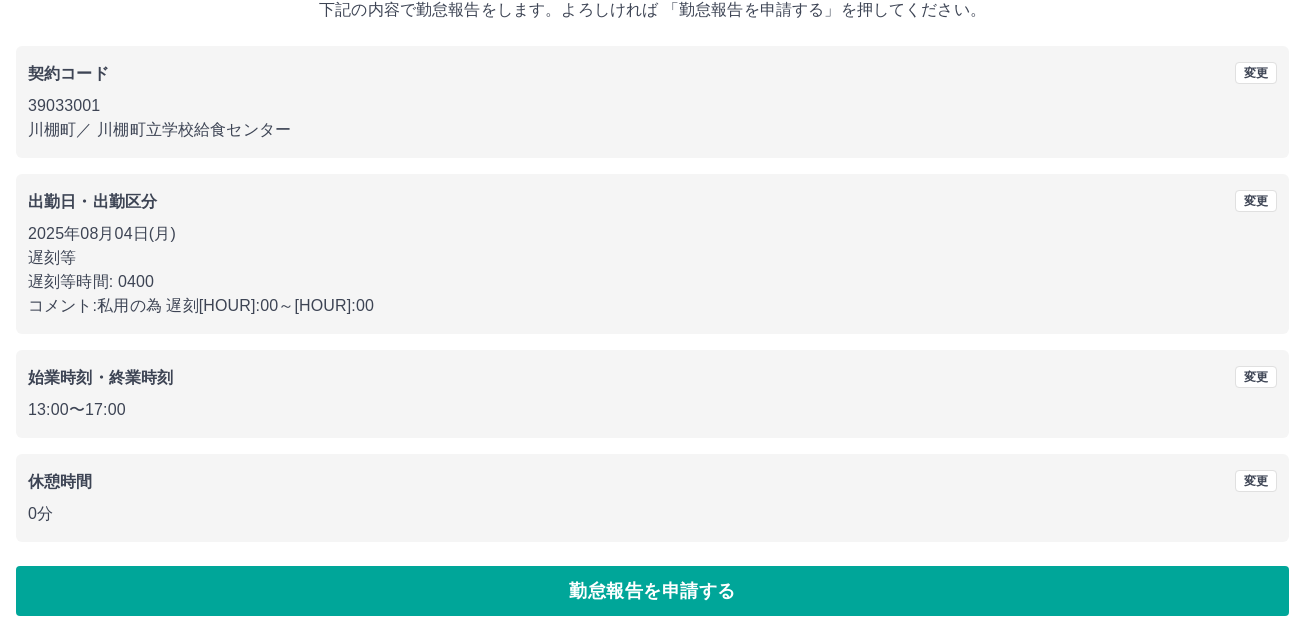 click on "コメント:  私用の為 遅刻[HOUR]:00～[HOUR]:00" at bounding box center [652, 306] 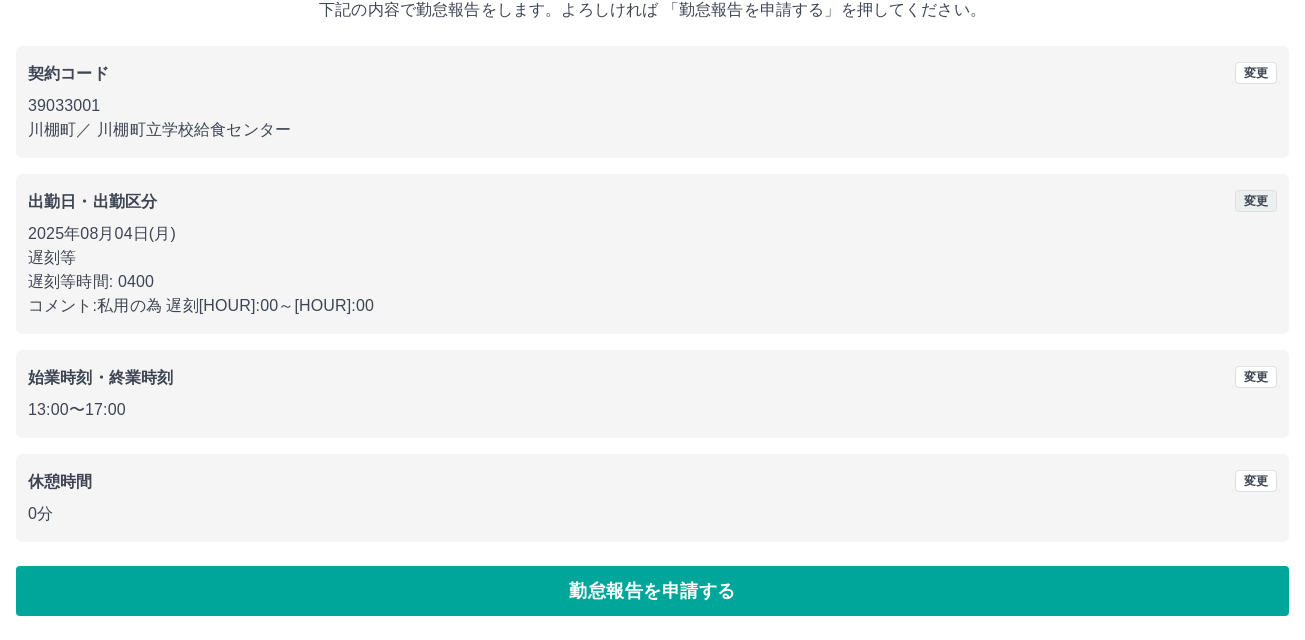 click on "変更" at bounding box center [1256, 201] 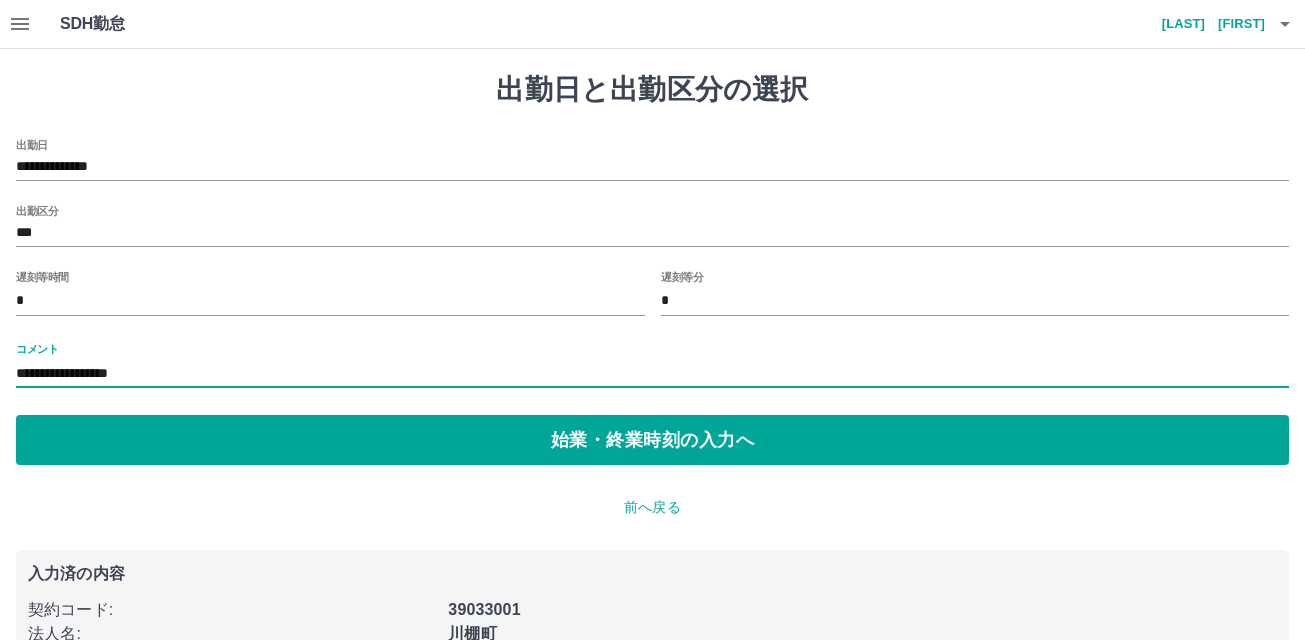 click on "**********" at bounding box center (652, 373) 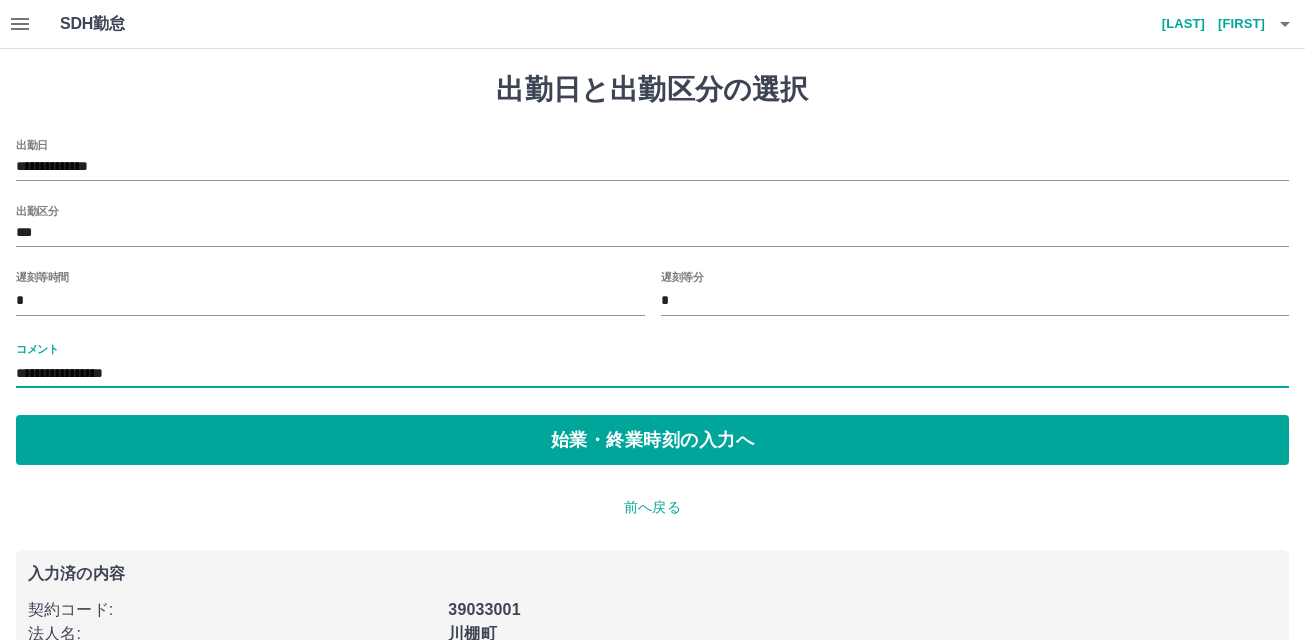 type on "**********" 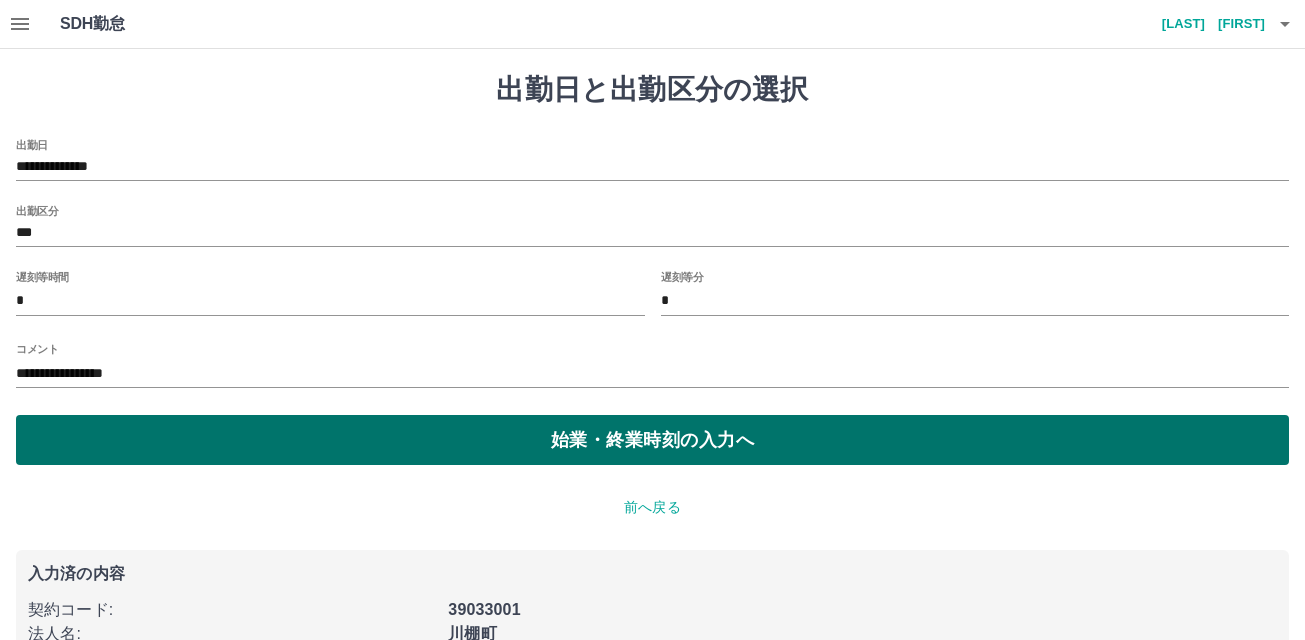 click on "始業・終業時刻の入力へ" at bounding box center [652, 440] 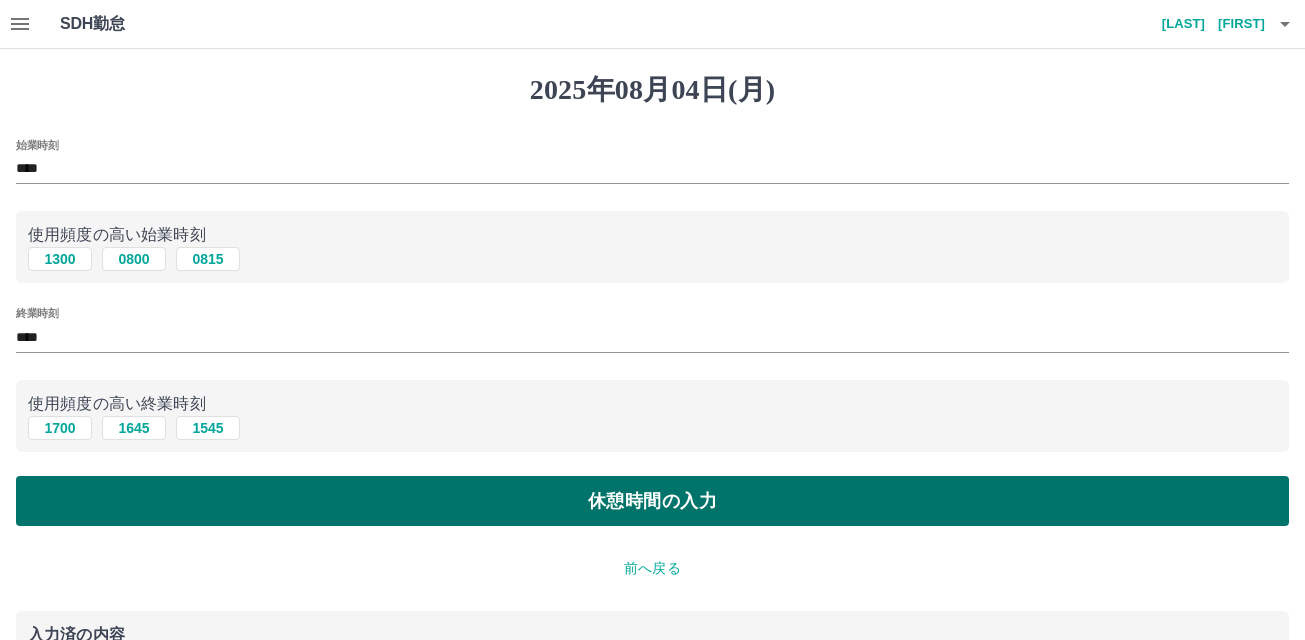click on "休憩時間の入力" at bounding box center [652, 501] 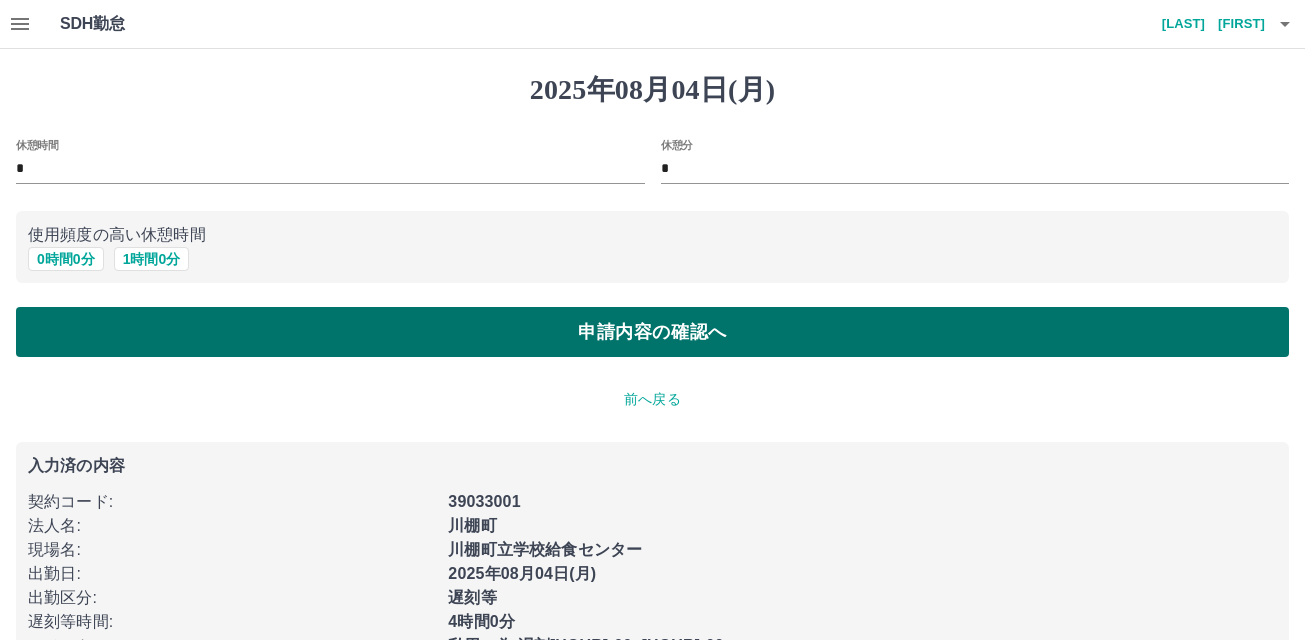 click on "申請内容の確認へ" at bounding box center (652, 332) 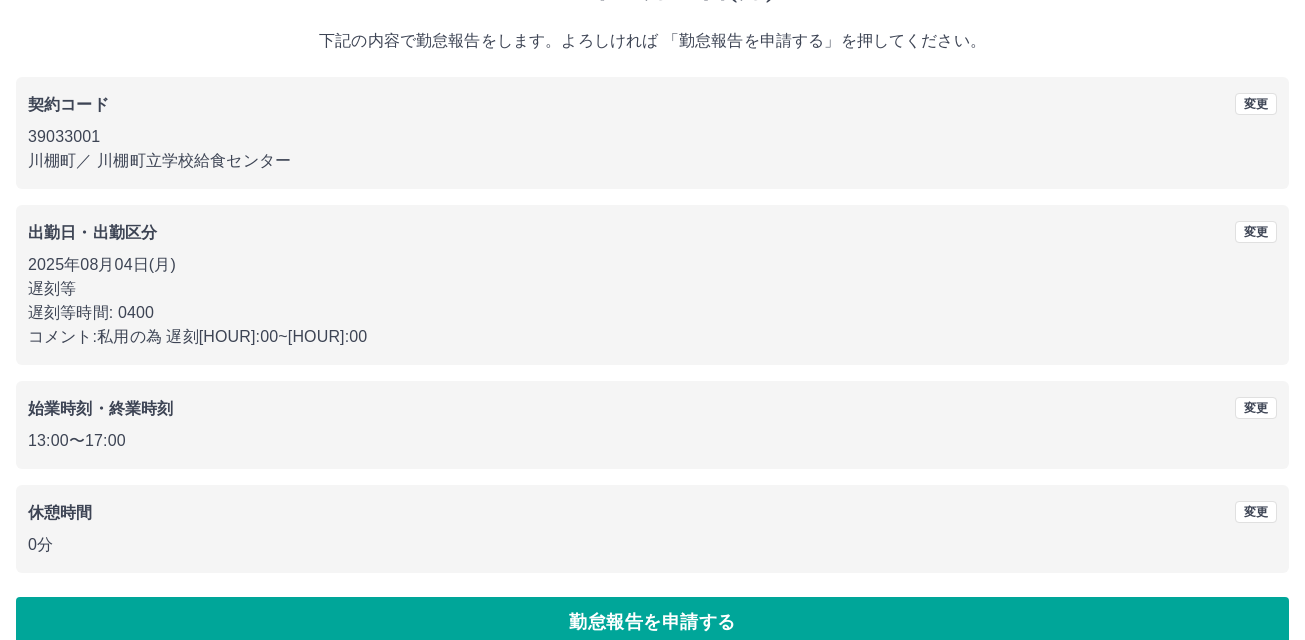 scroll, scrollTop: 133, scrollLeft: 0, axis: vertical 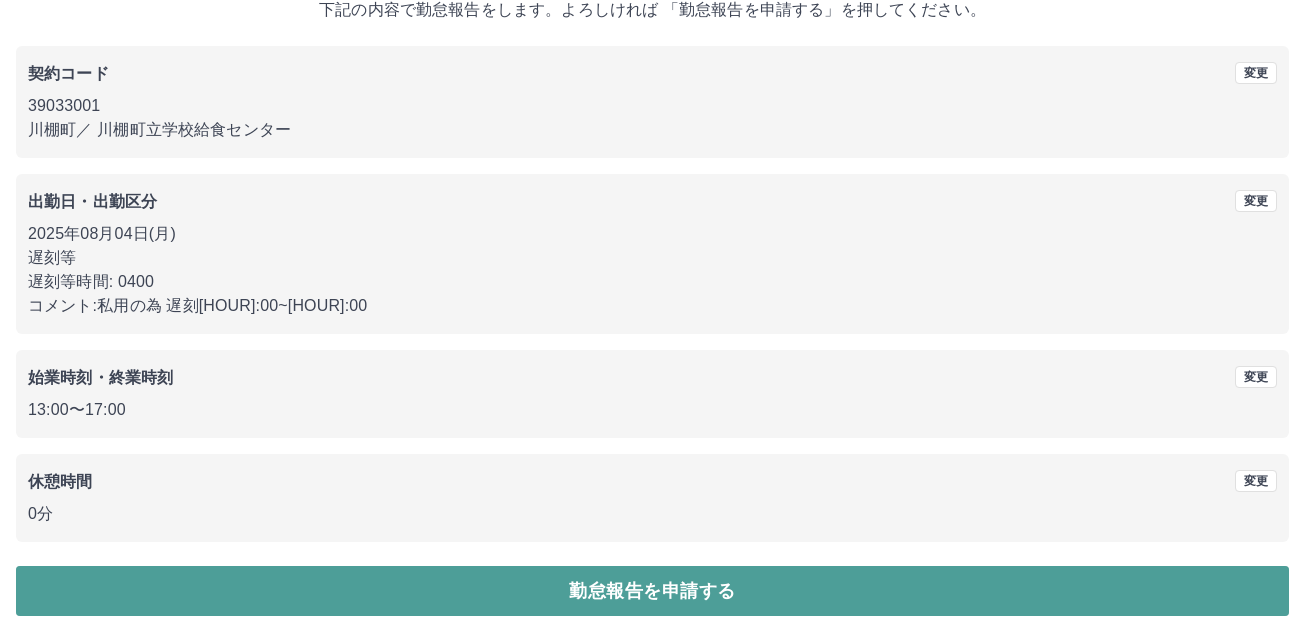 click on "勤怠報告を申請する" at bounding box center [652, 591] 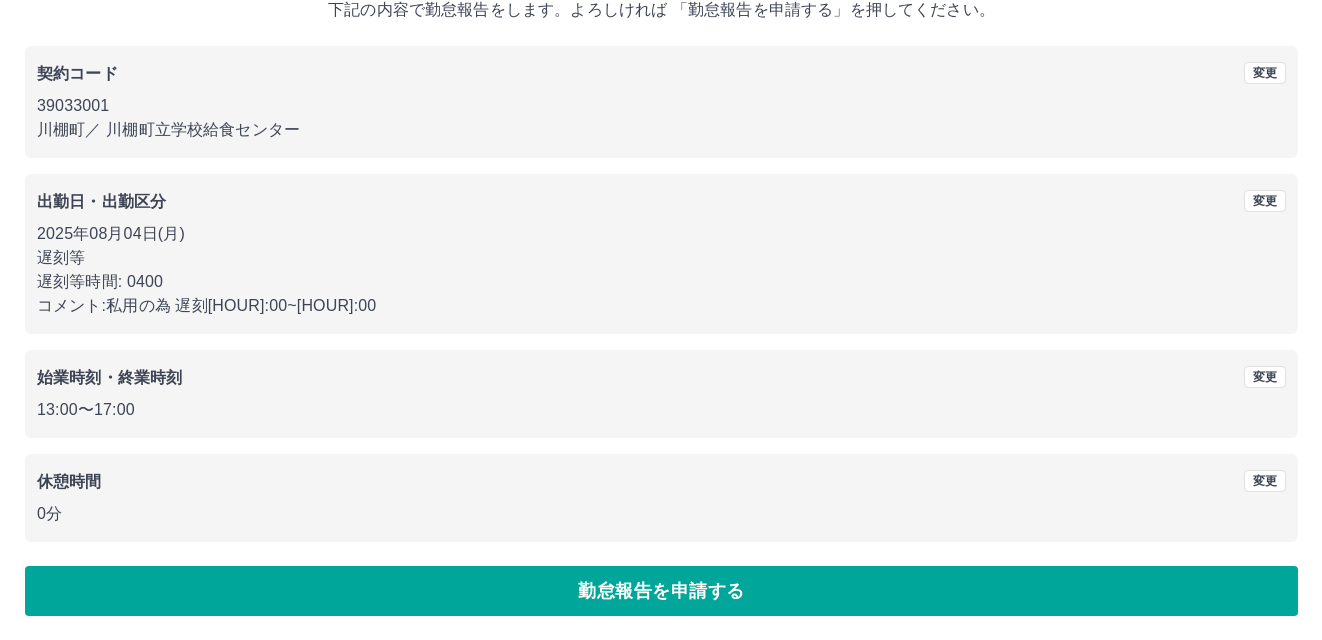 scroll, scrollTop: 0, scrollLeft: 0, axis: both 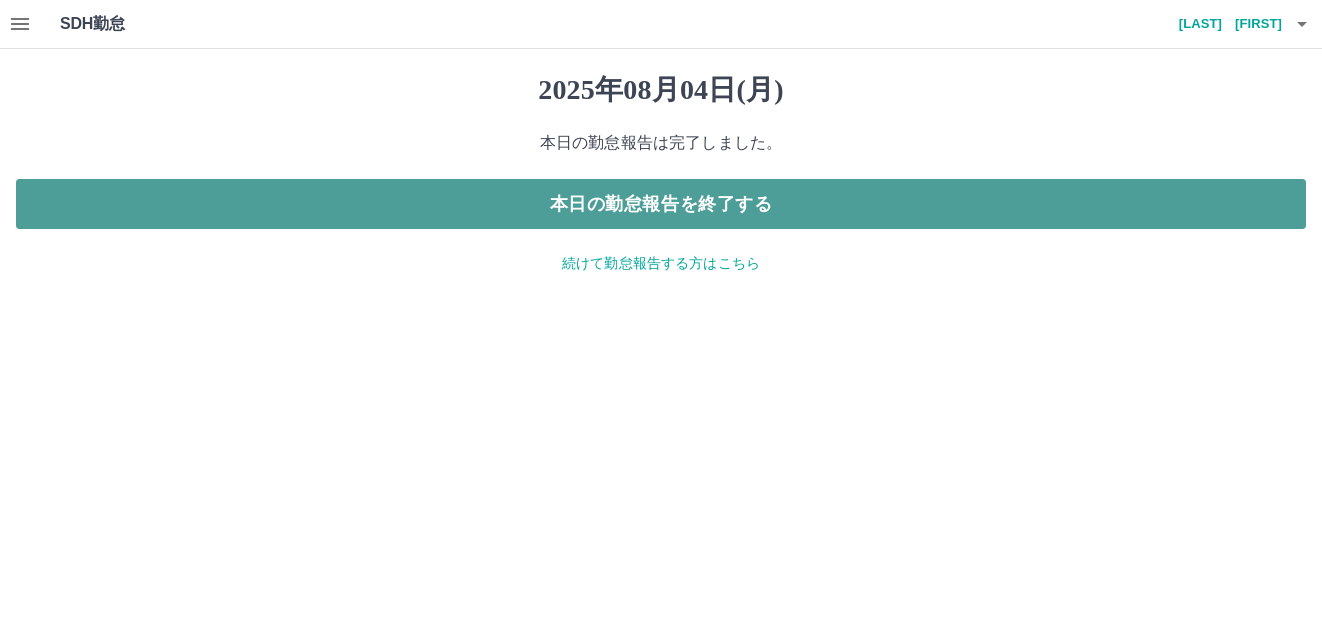 click on "本日の勤怠報告を終了する" at bounding box center [661, 204] 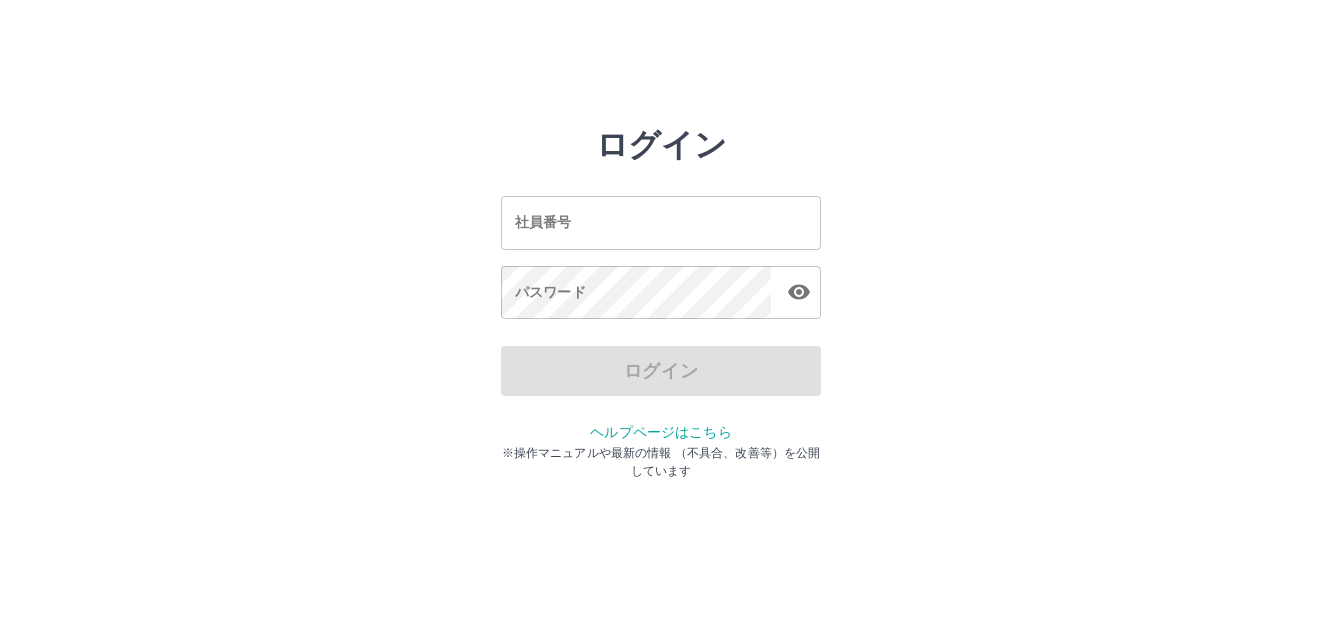scroll, scrollTop: 0, scrollLeft: 0, axis: both 